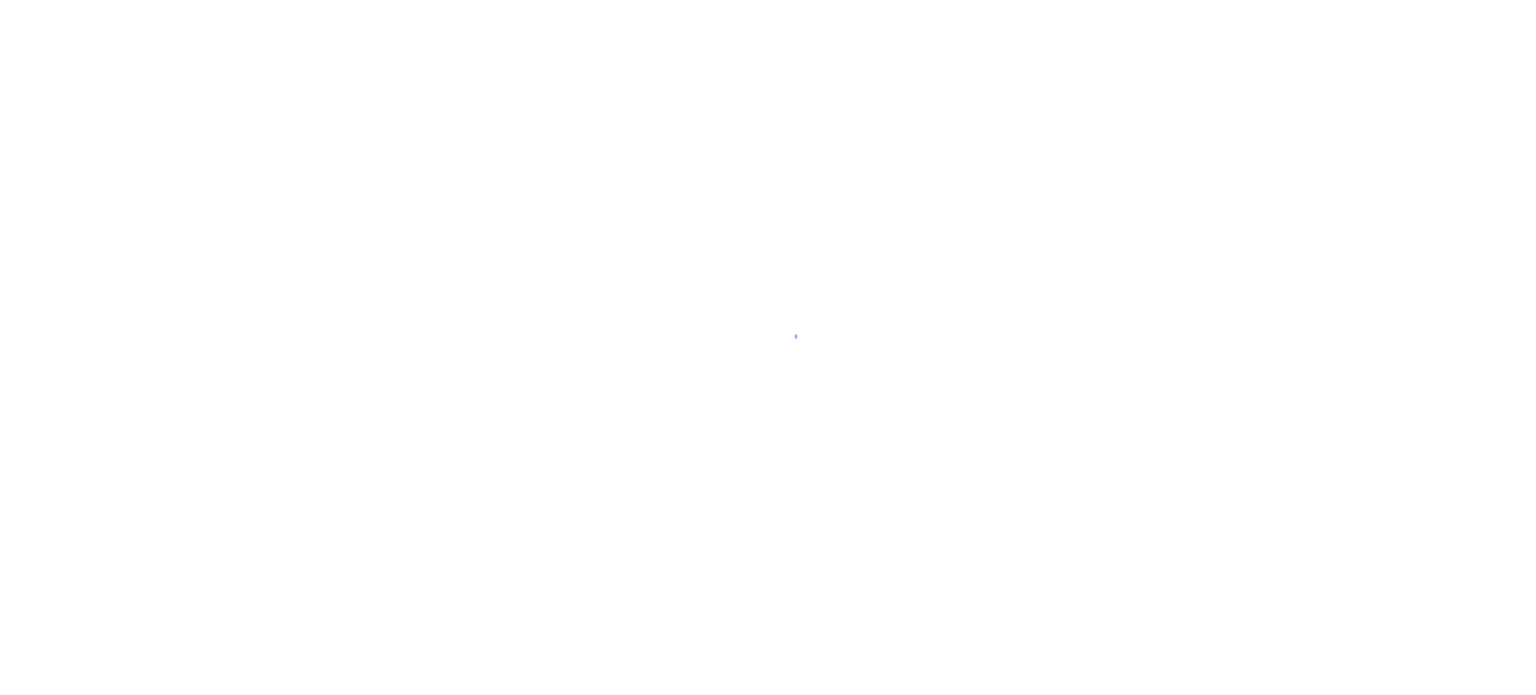 scroll, scrollTop: 0, scrollLeft: 0, axis: both 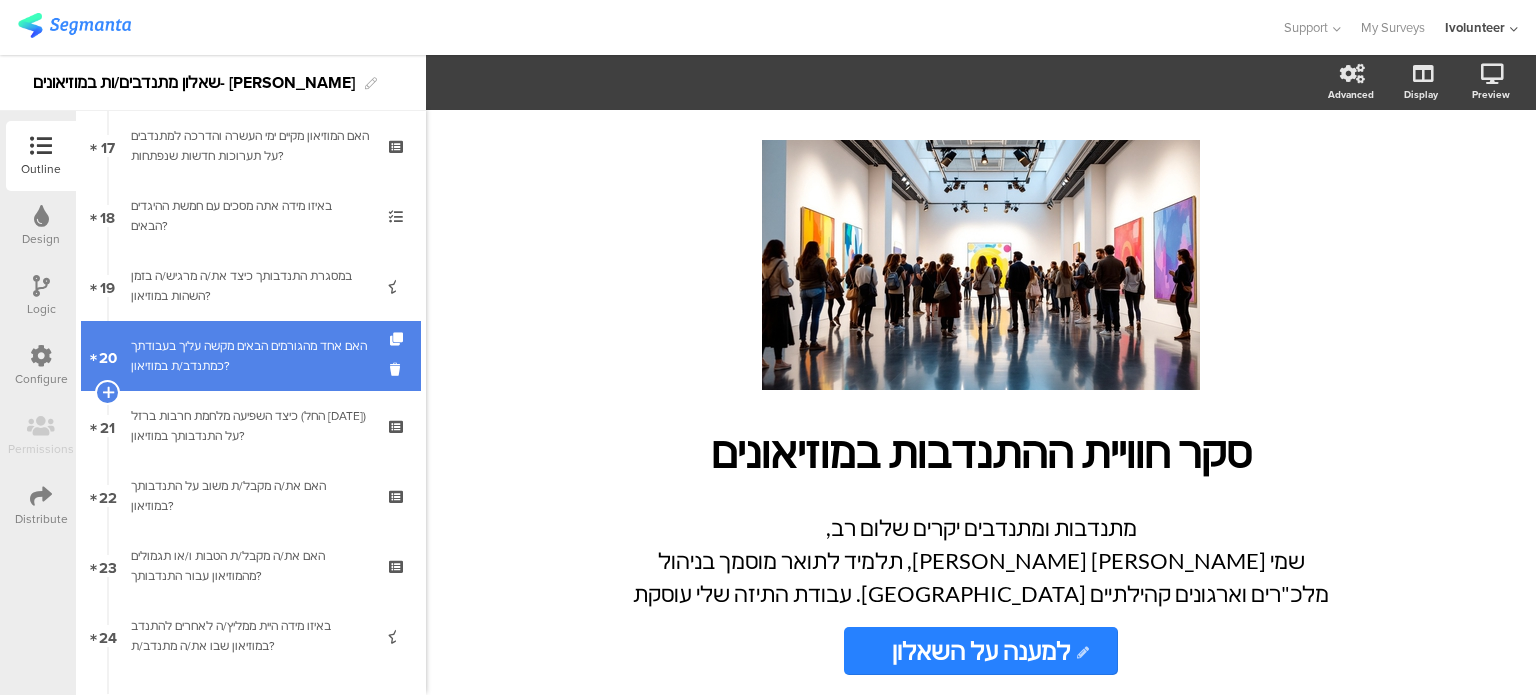 click on "האם אחד מהגורמים הבאים מקשה עליך בעבודתך כמתנדב/ת במוזיאון?" at bounding box center [250, 356] 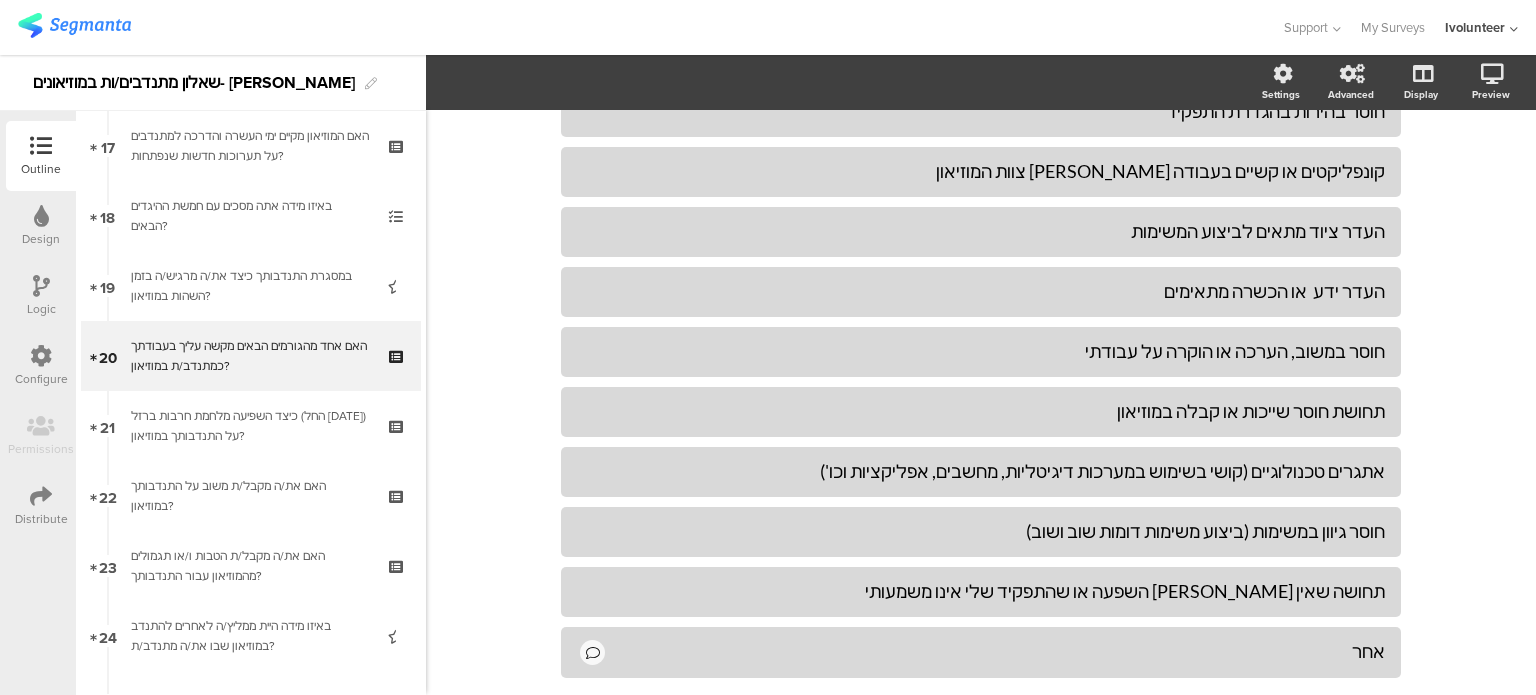 scroll, scrollTop: 600, scrollLeft: 0, axis: vertical 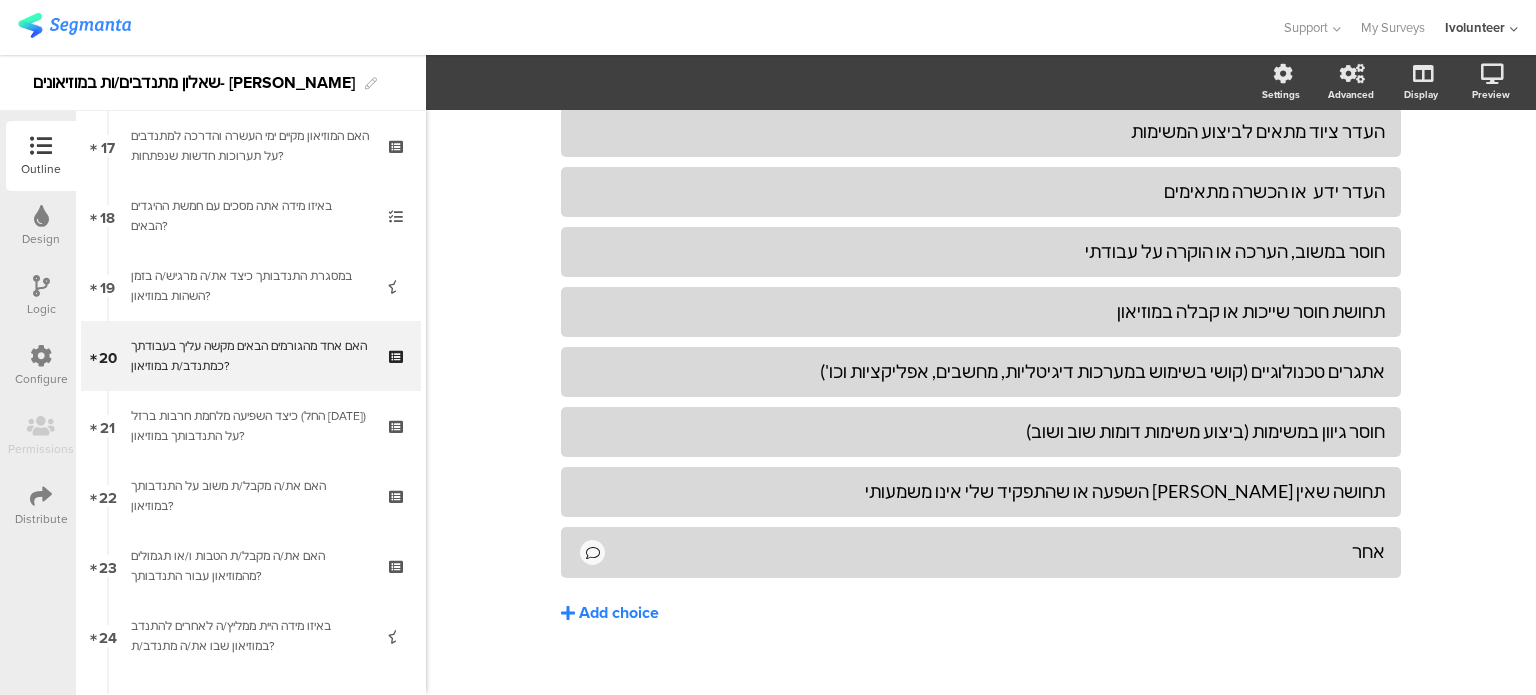 click on "Add choice" 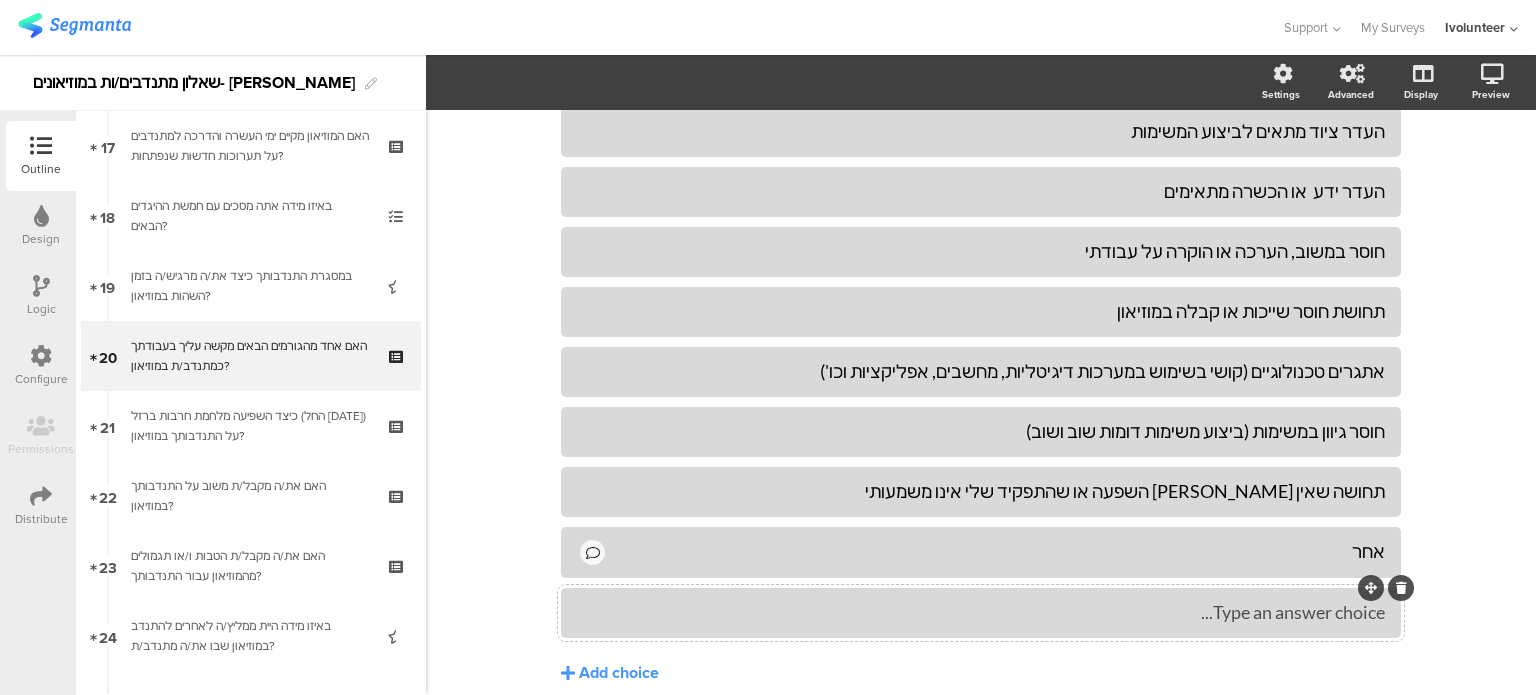 type 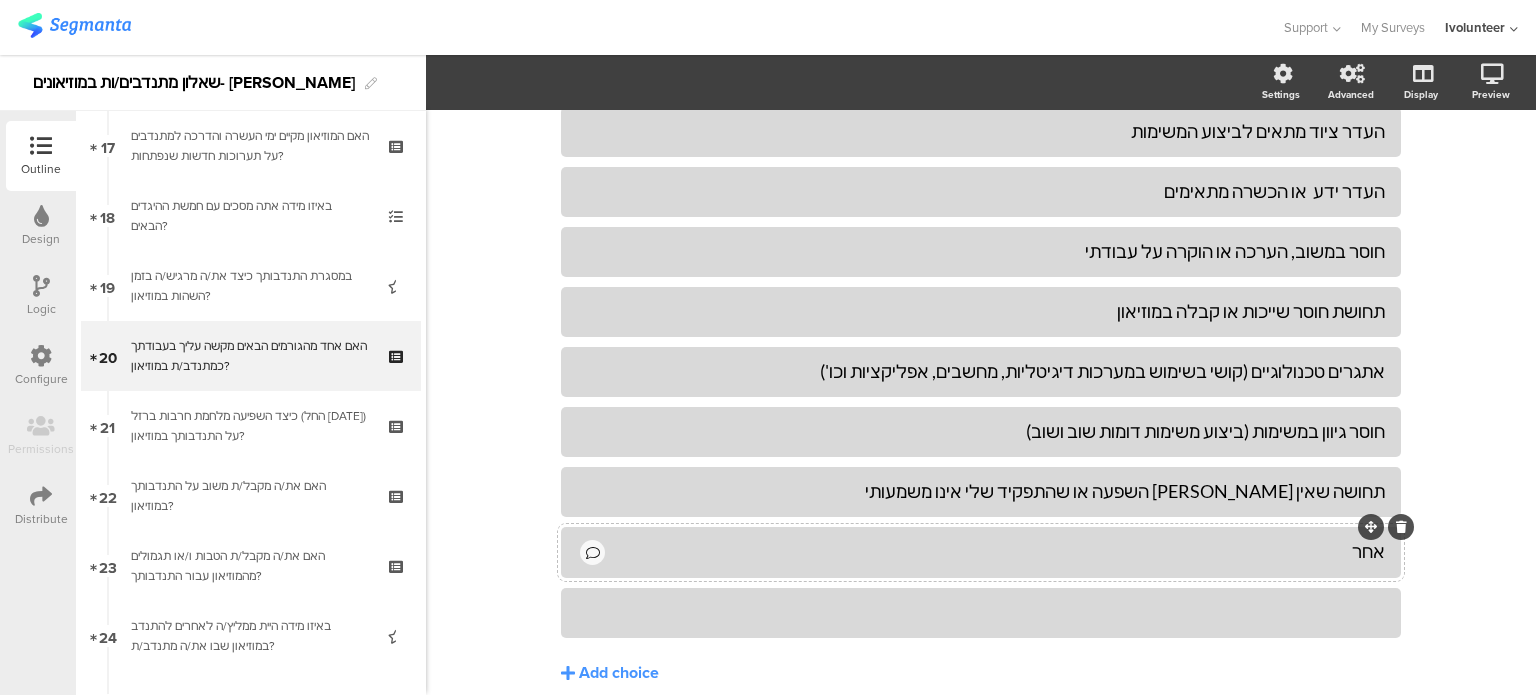 drag, startPoint x: 1224, startPoint y: 625, endPoint x: 1229, endPoint y: 540, distance: 85.146935 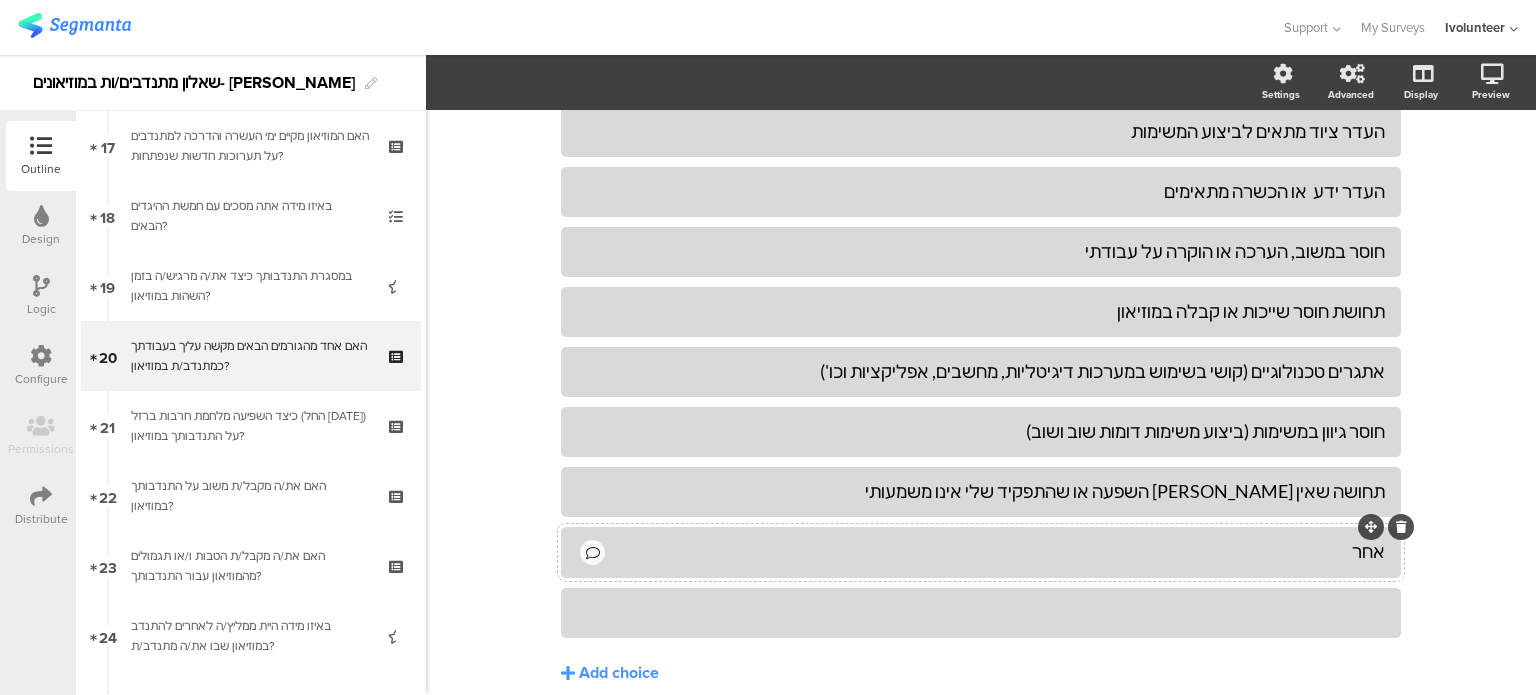 click on "חוסר בהירות בהגדרת התפקיד
קונפליקטים או קשיים בעבודה [PERSON_NAME] צוות המוזיאון
העדר ציוד מתאים לביצוע המשימות" 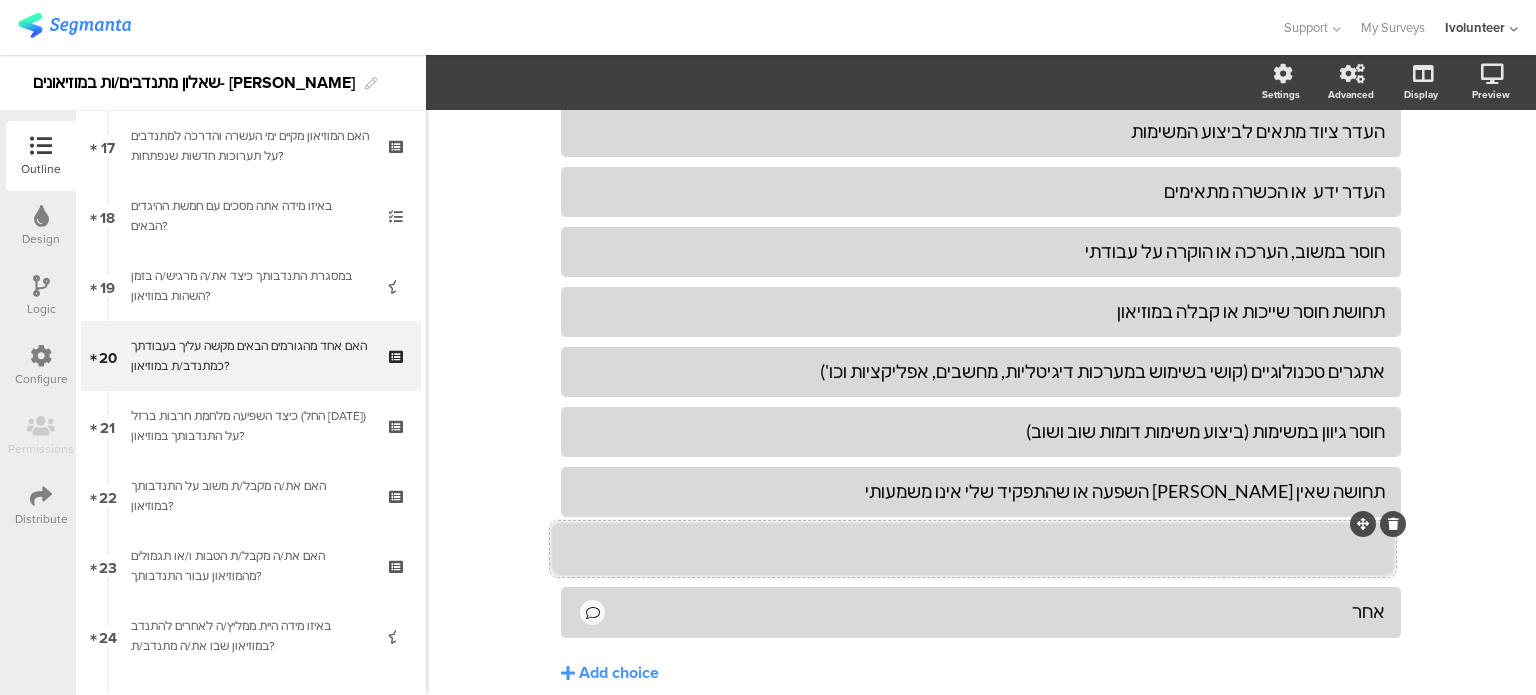 drag, startPoint x: 1360, startPoint y: 591, endPoint x: 1352, endPoint y: 527, distance: 64.49806 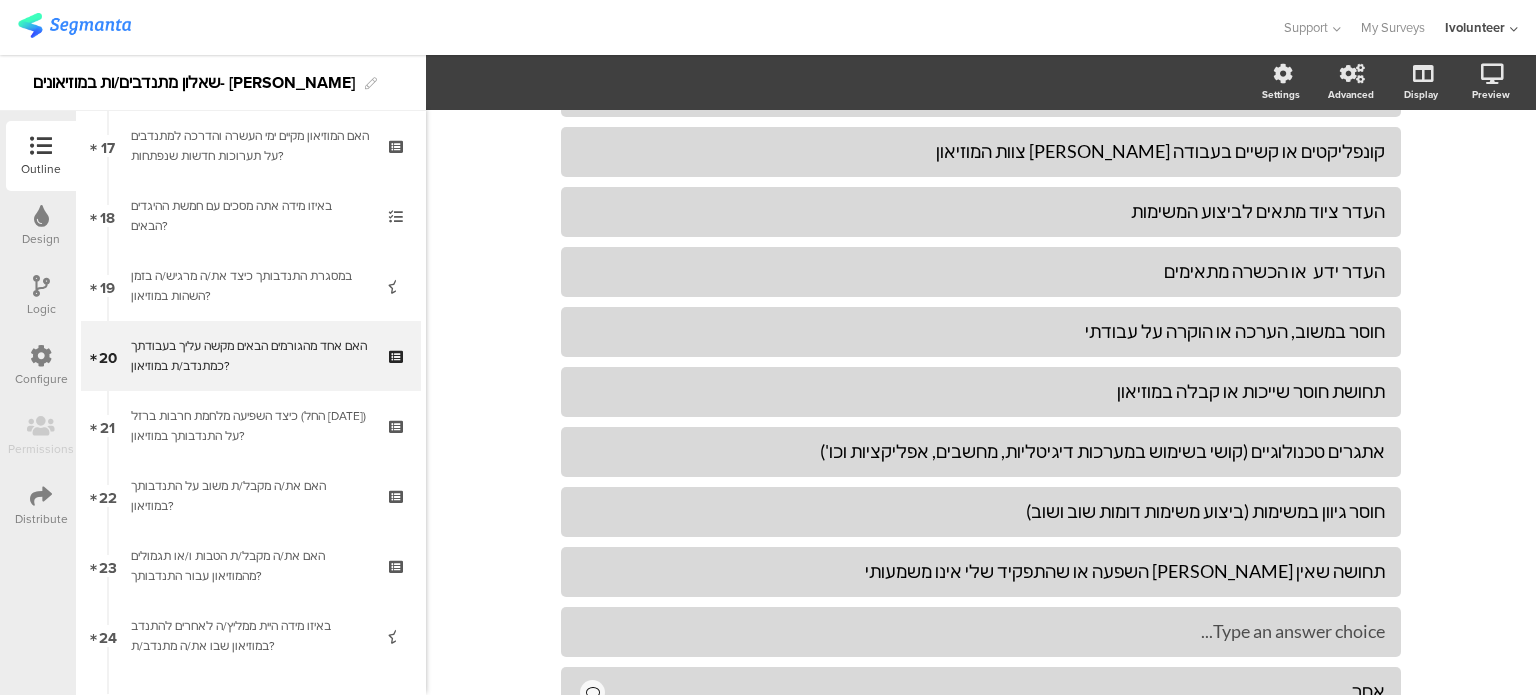 scroll, scrollTop: 600, scrollLeft: 0, axis: vertical 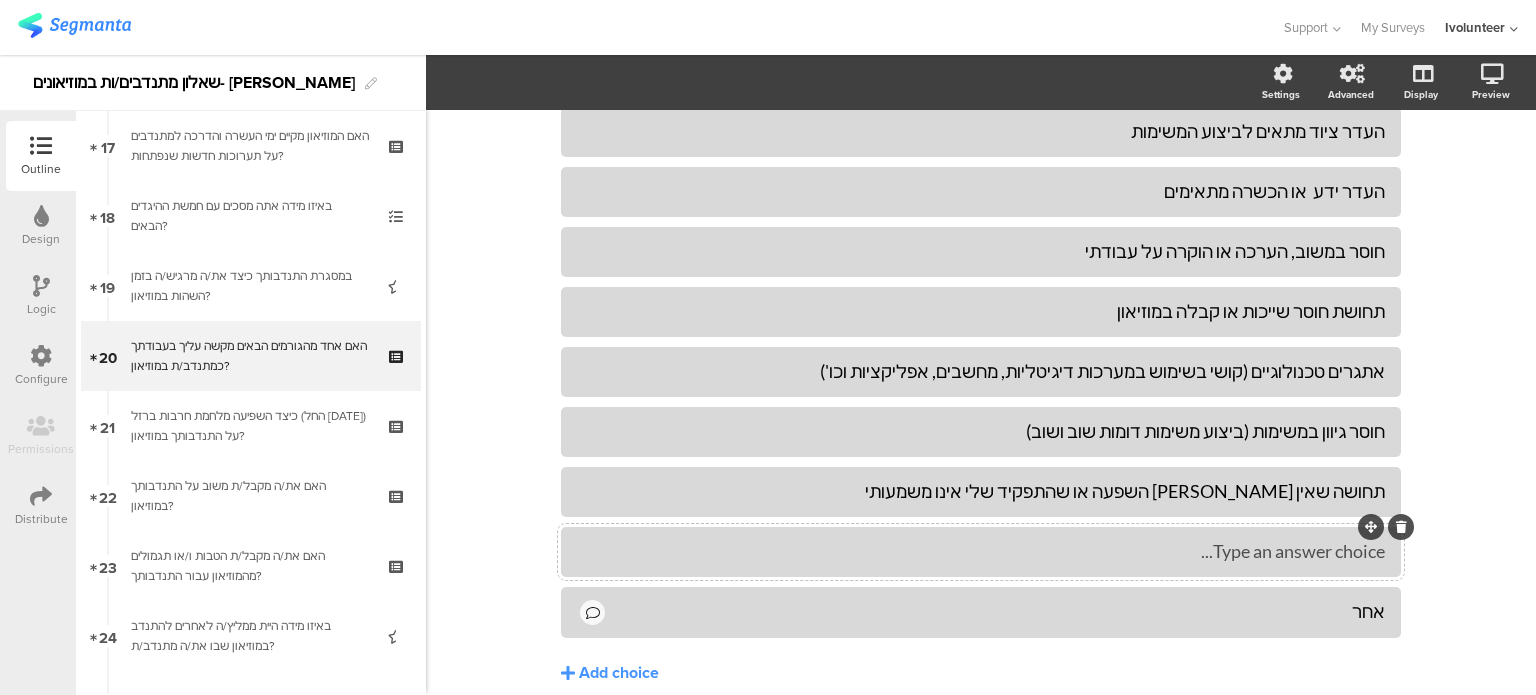type 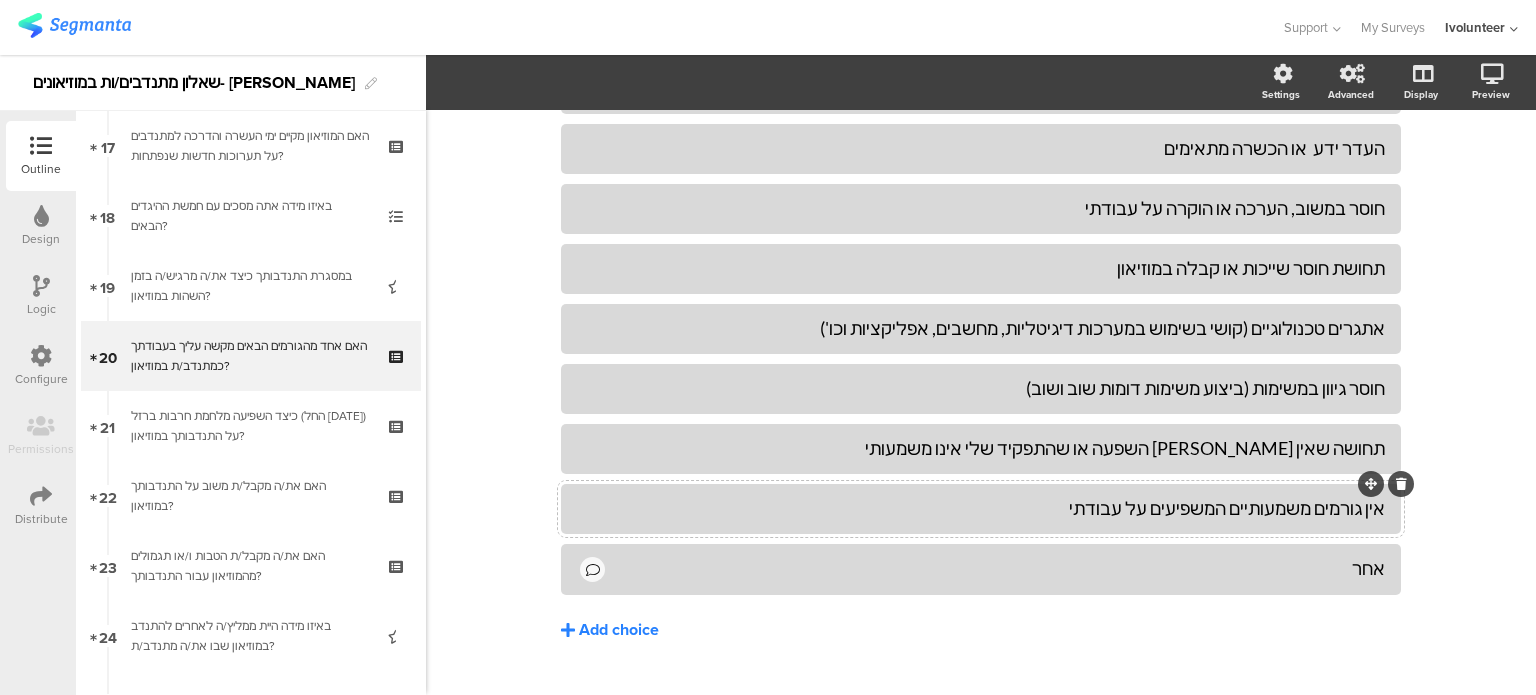 scroll, scrollTop: 683, scrollLeft: 0, axis: vertical 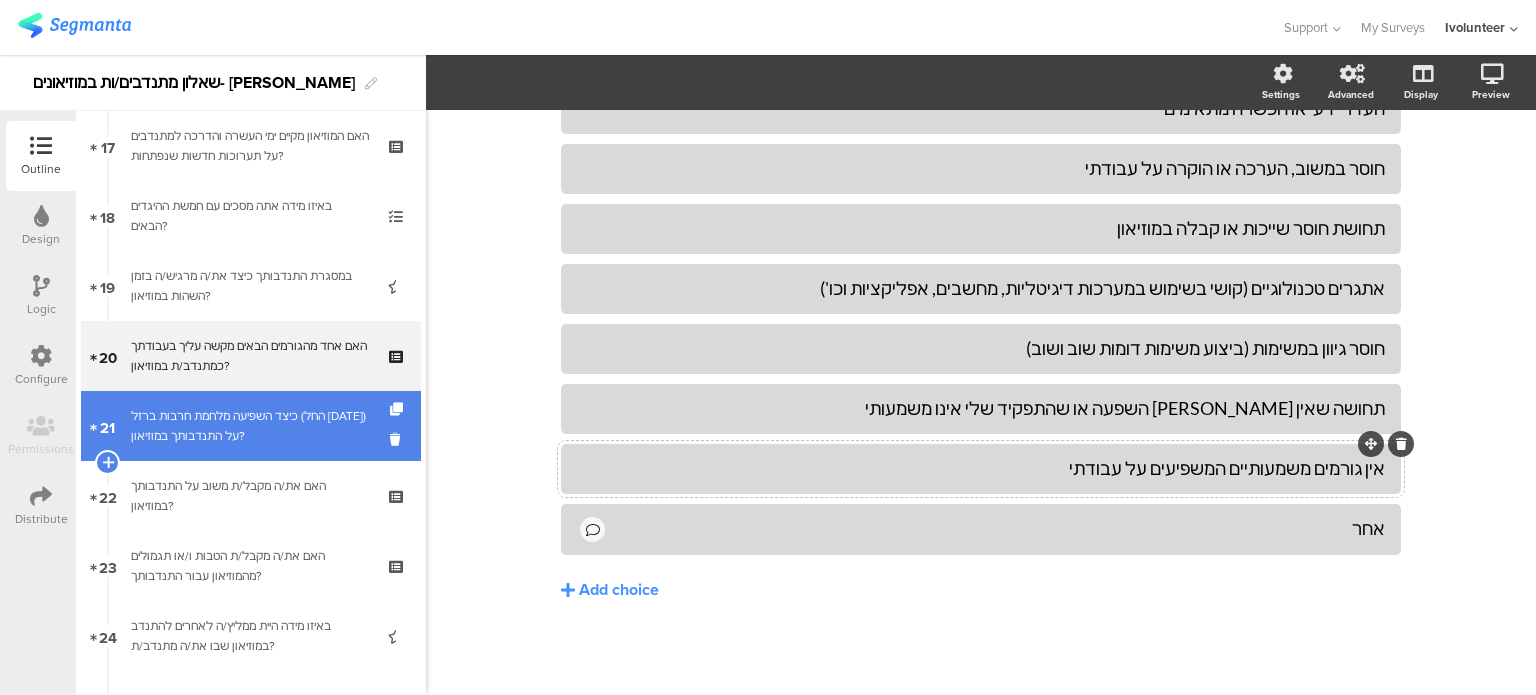 click on "כיצד השפיעה מלחמת חרבות ברזל (החל [DATE]) על התנדבותך במוזיאון?" at bounding box center [250, 426] 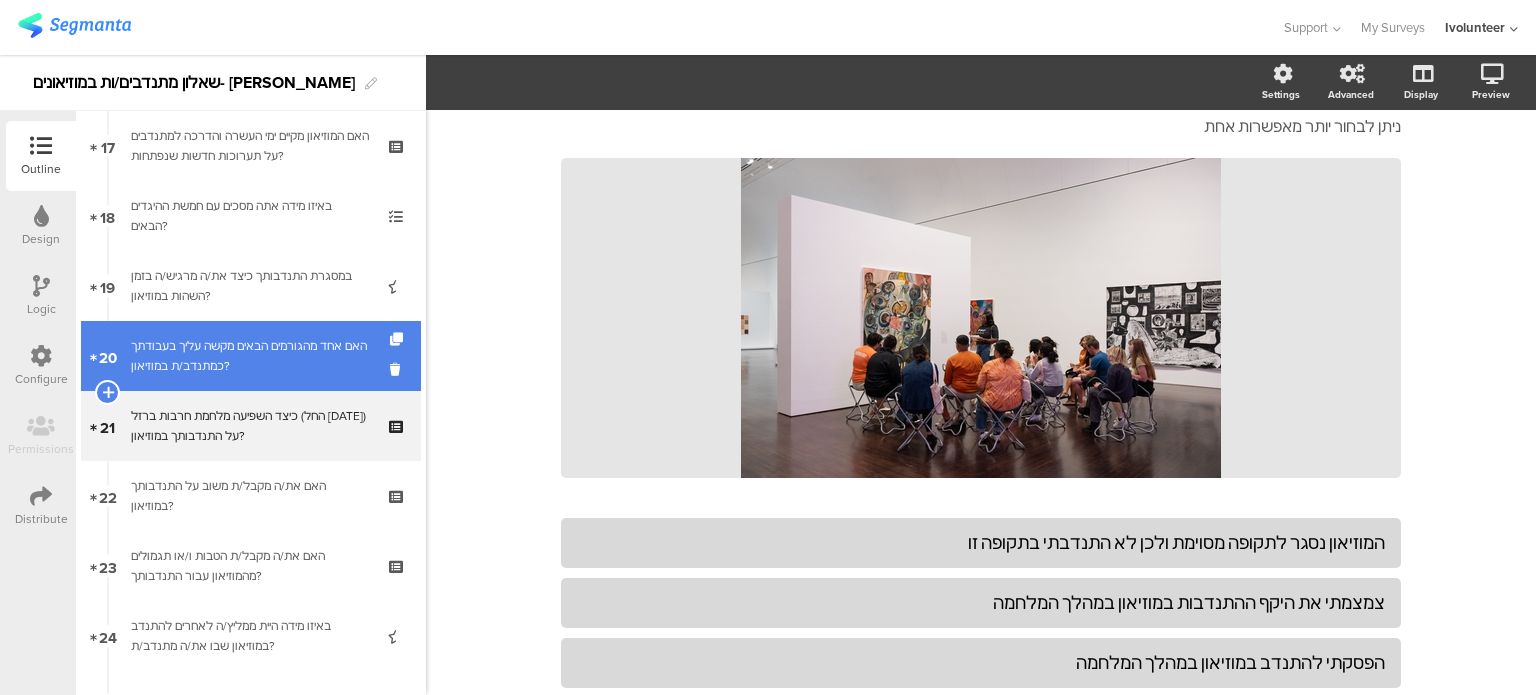 click on "האם אחד מהגורמים הבאים מקשה עליך בעבודתך כמתנדב/ת במוזיאון?" at bounding box center [250, 356] 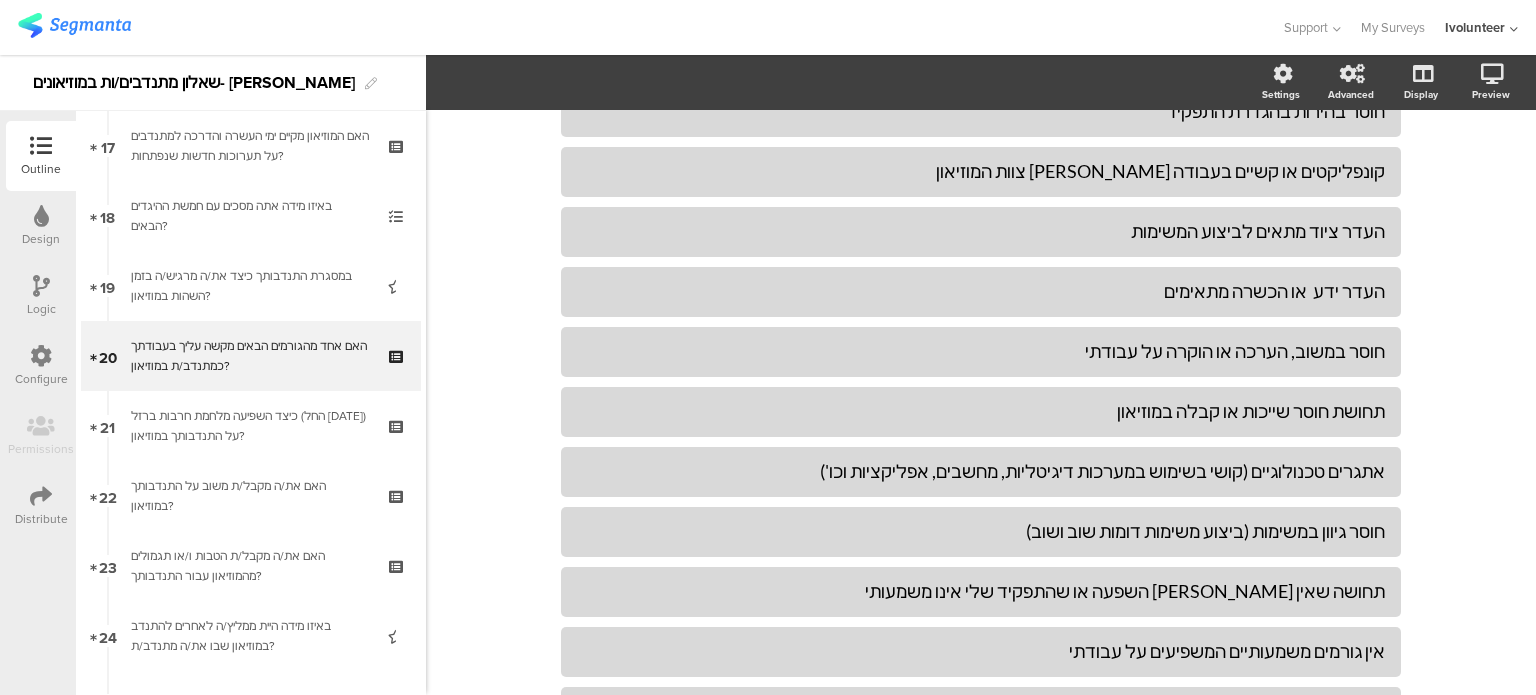 scroll, scrollTop: 600, scrollLeft: 0, axis: vertical 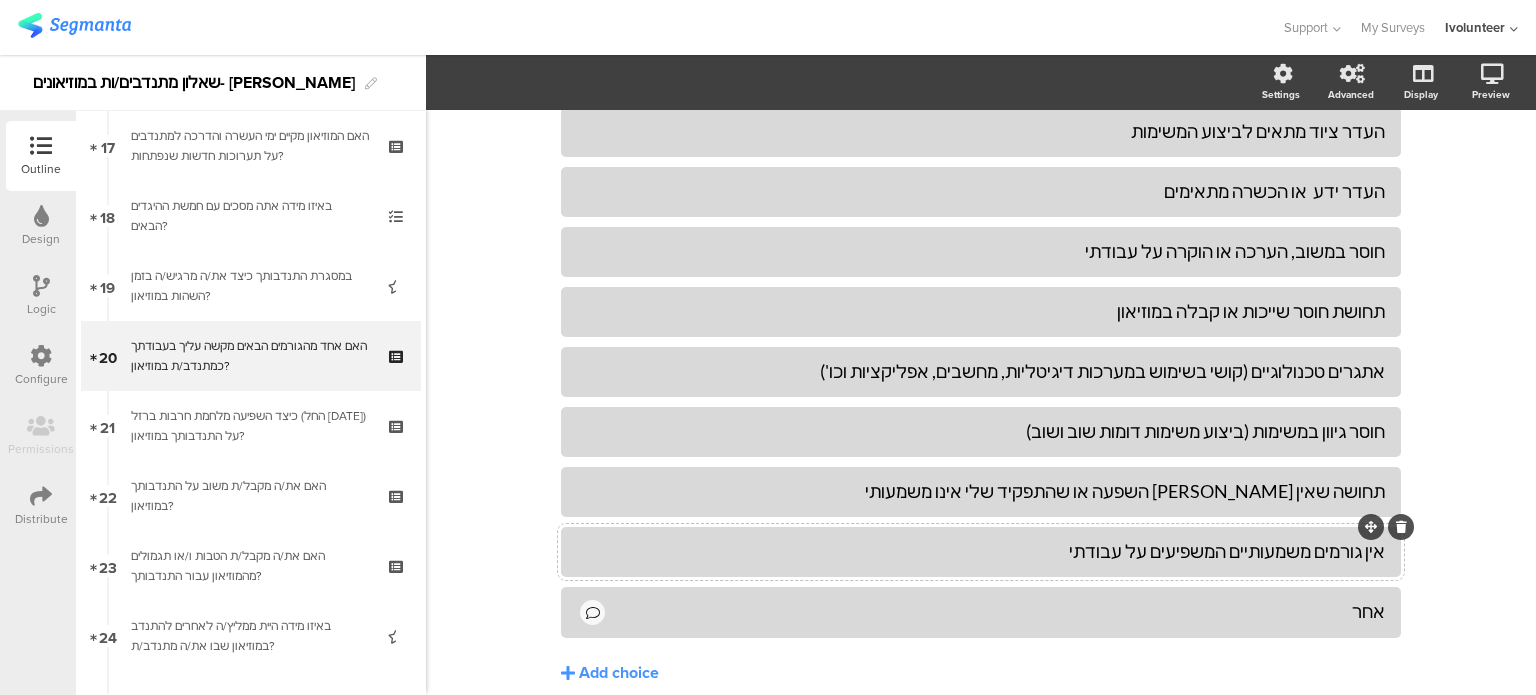 click on "אין גורמים משמעותיים המשפיעים על עבודתי" 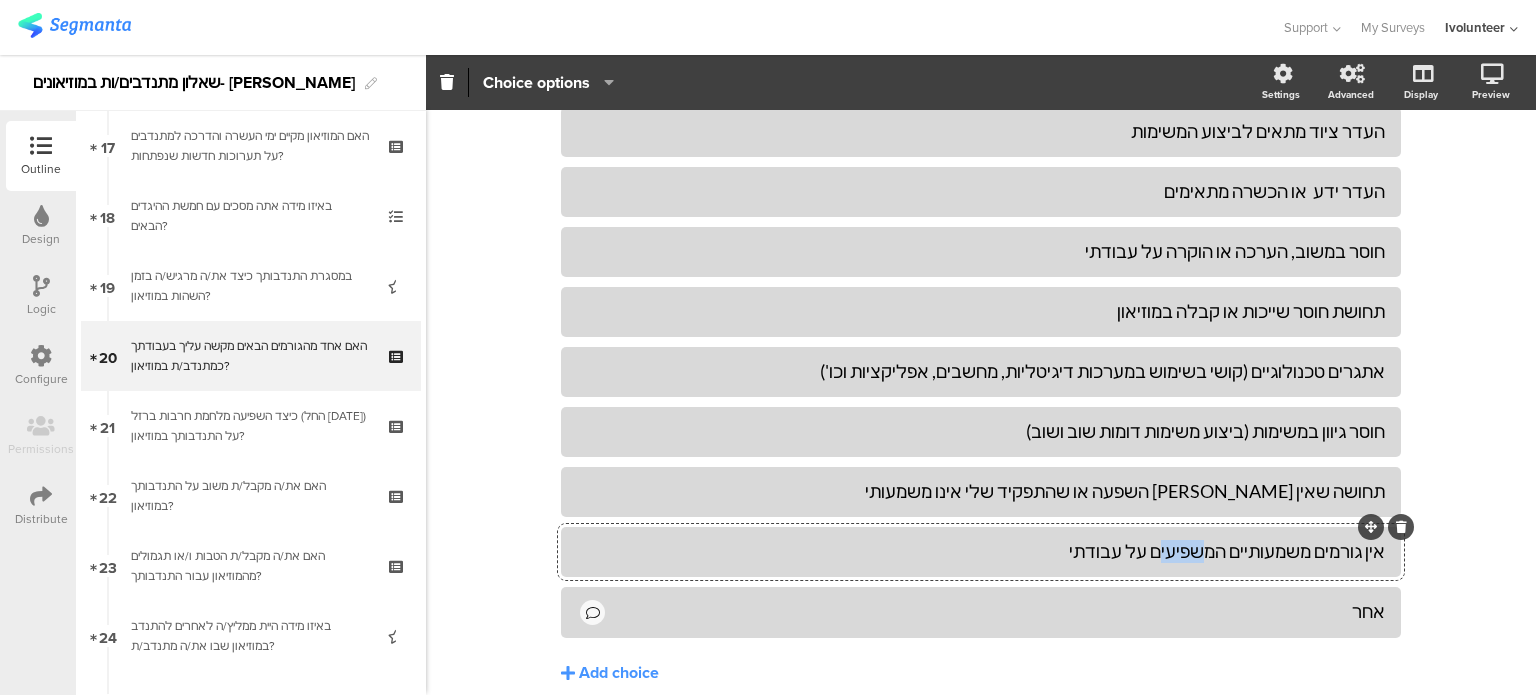 drag, startPoint x: 1182, startPoint y: 555, endPoint x: 1216, endPoint y: 557, distance: 34.058773 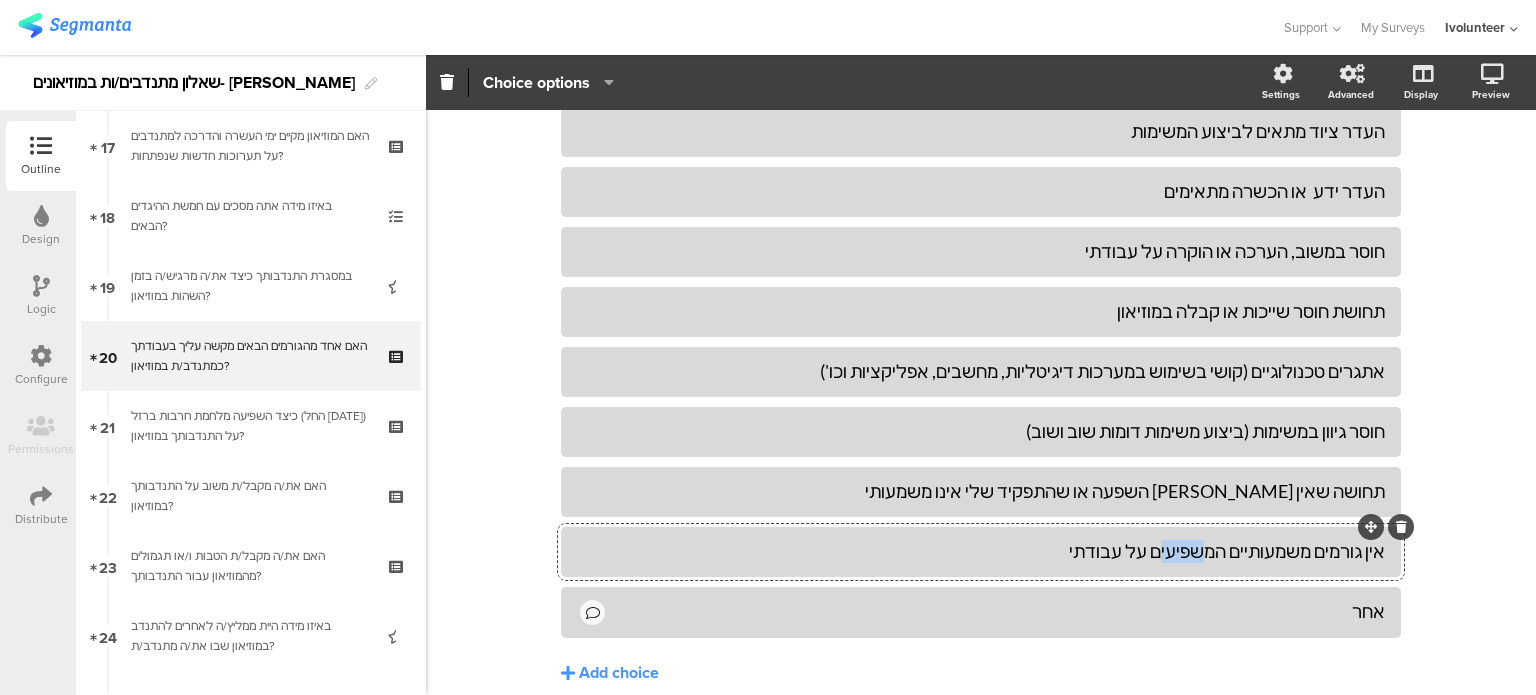 click on "אין גורמים משמעותיים המשפיעים על עבודתי" 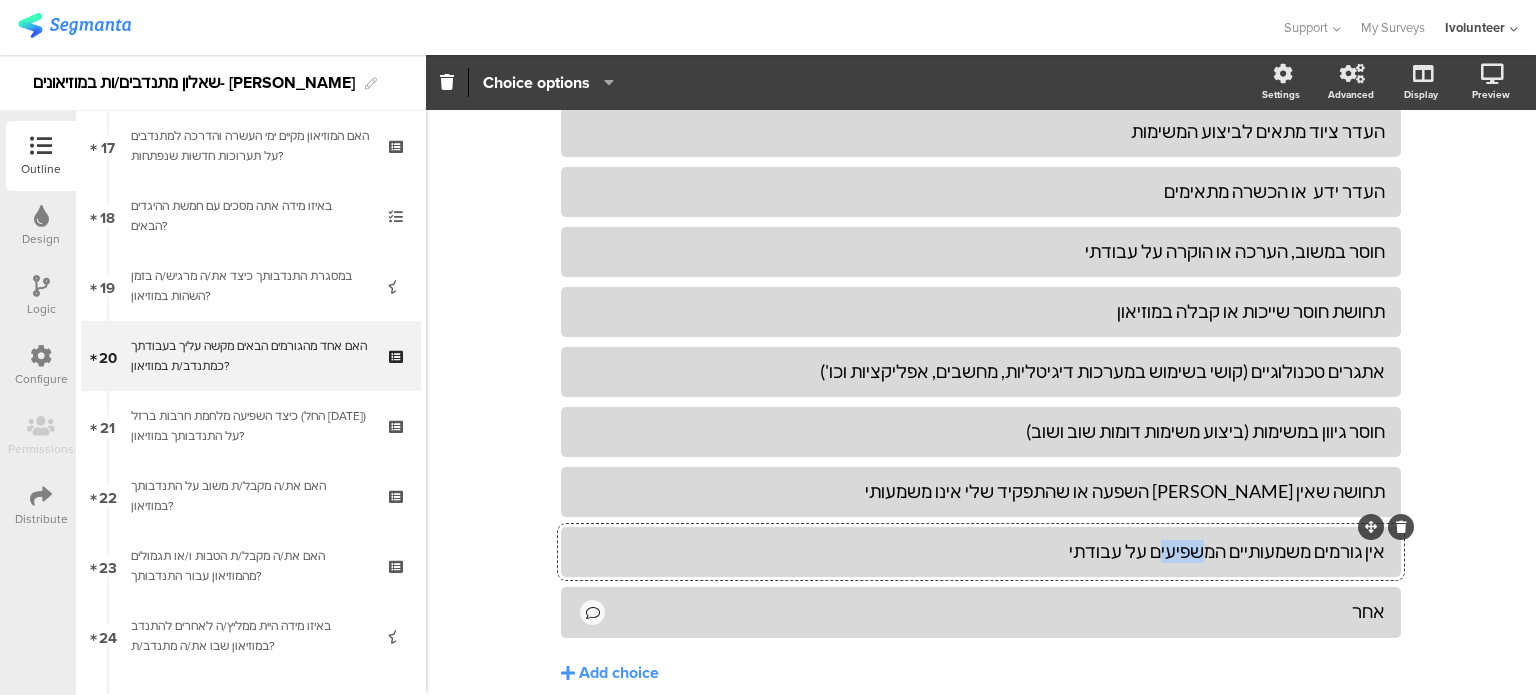 type 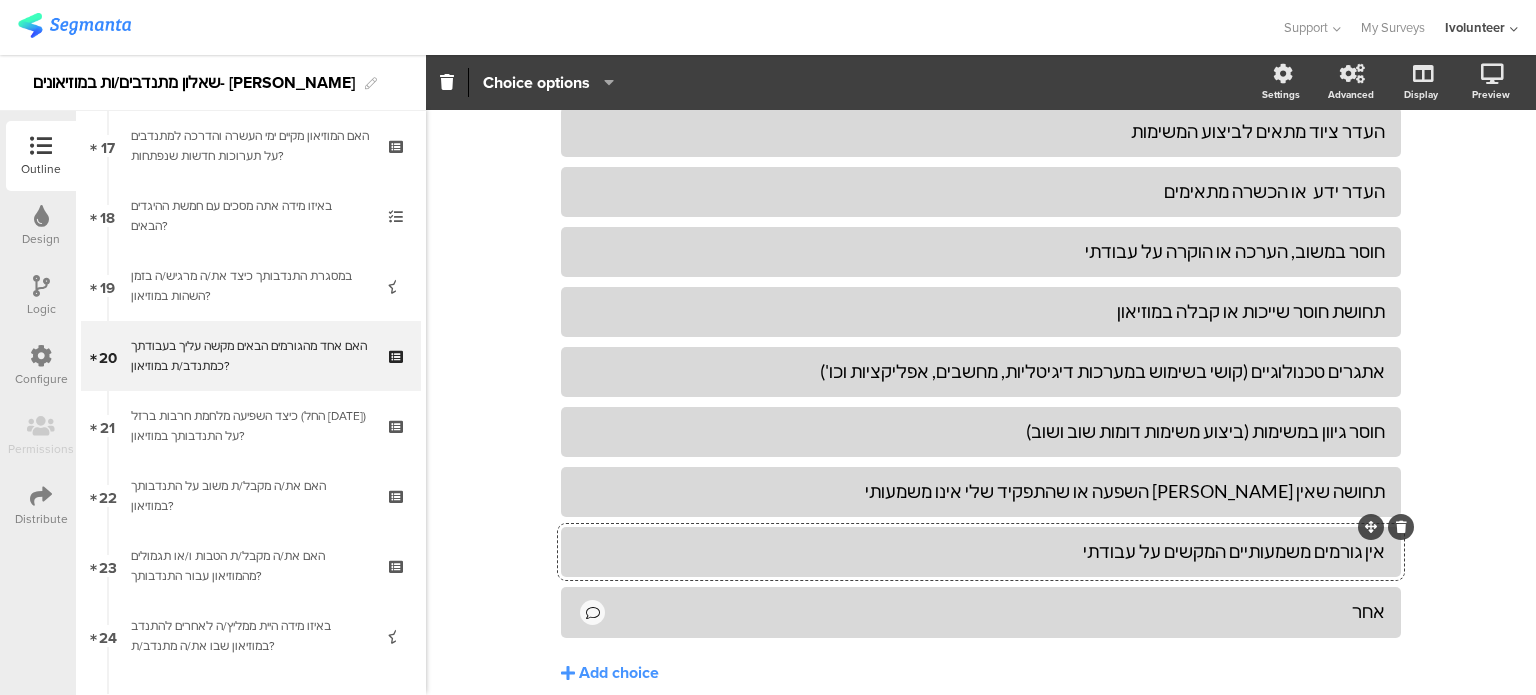 click on "האם אחד מהגורמים הבאים מקשה עליך בעבודתך כמתנדב/ת במוזיאון?
האם אחד מהגורמים הבאים מקשה עליך בעבודתך כמתנדב/ת במוזיאון?
ניתן לבחור יותר מאפשרות אחת
ניתן לבחור יותר מאפשרות אחת
/" 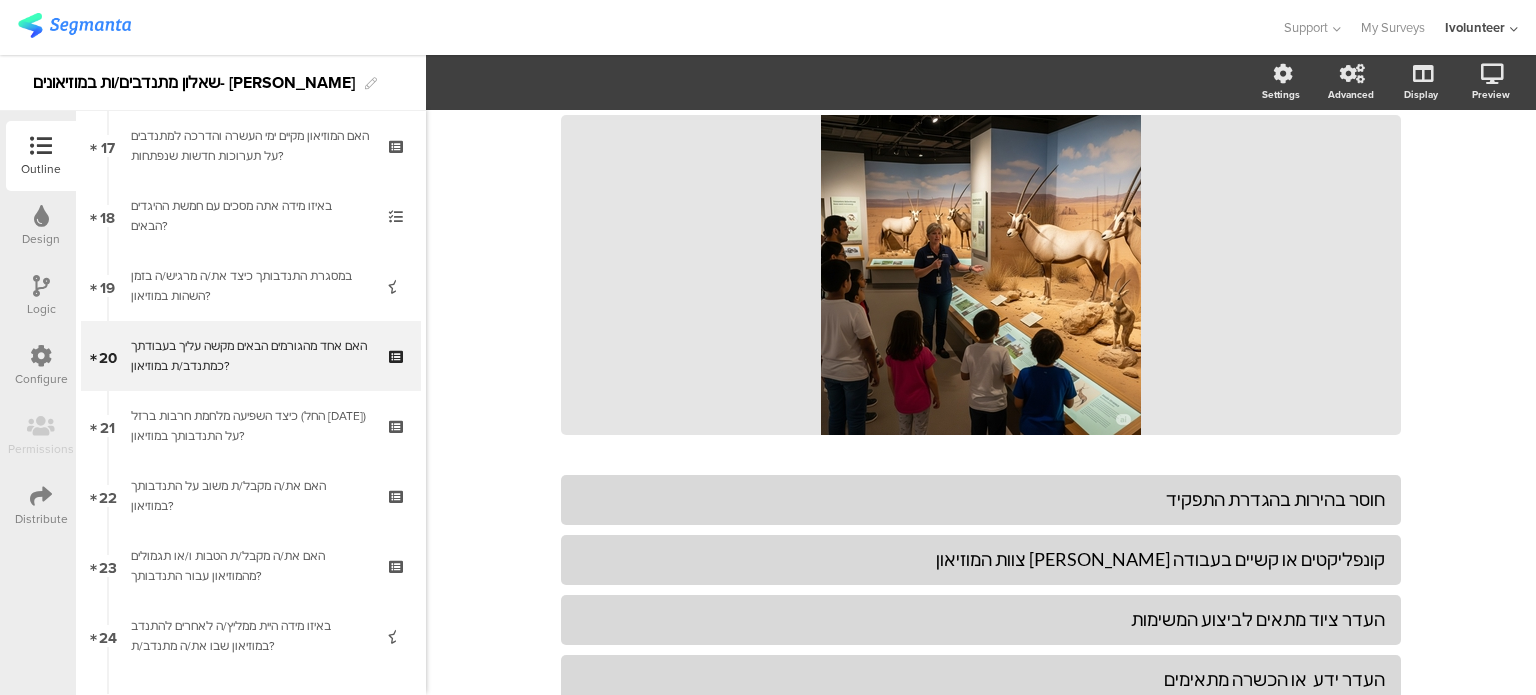 scroll, scrollTop: 0, scrollLeft: 0, axis: both 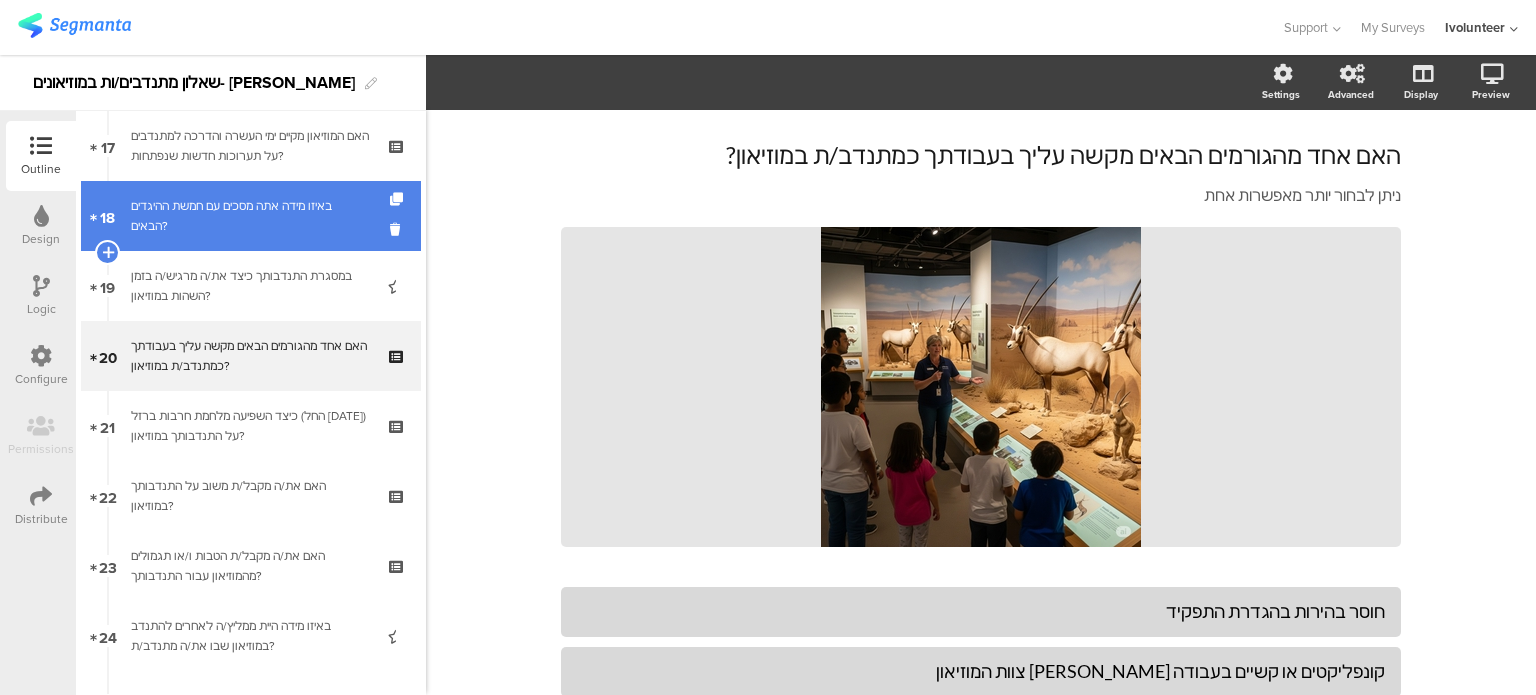 click on "18
באיזו מידה אתה מסכים עם חמשת ההיגדים הבאים?" at bounding box center [251, 216] 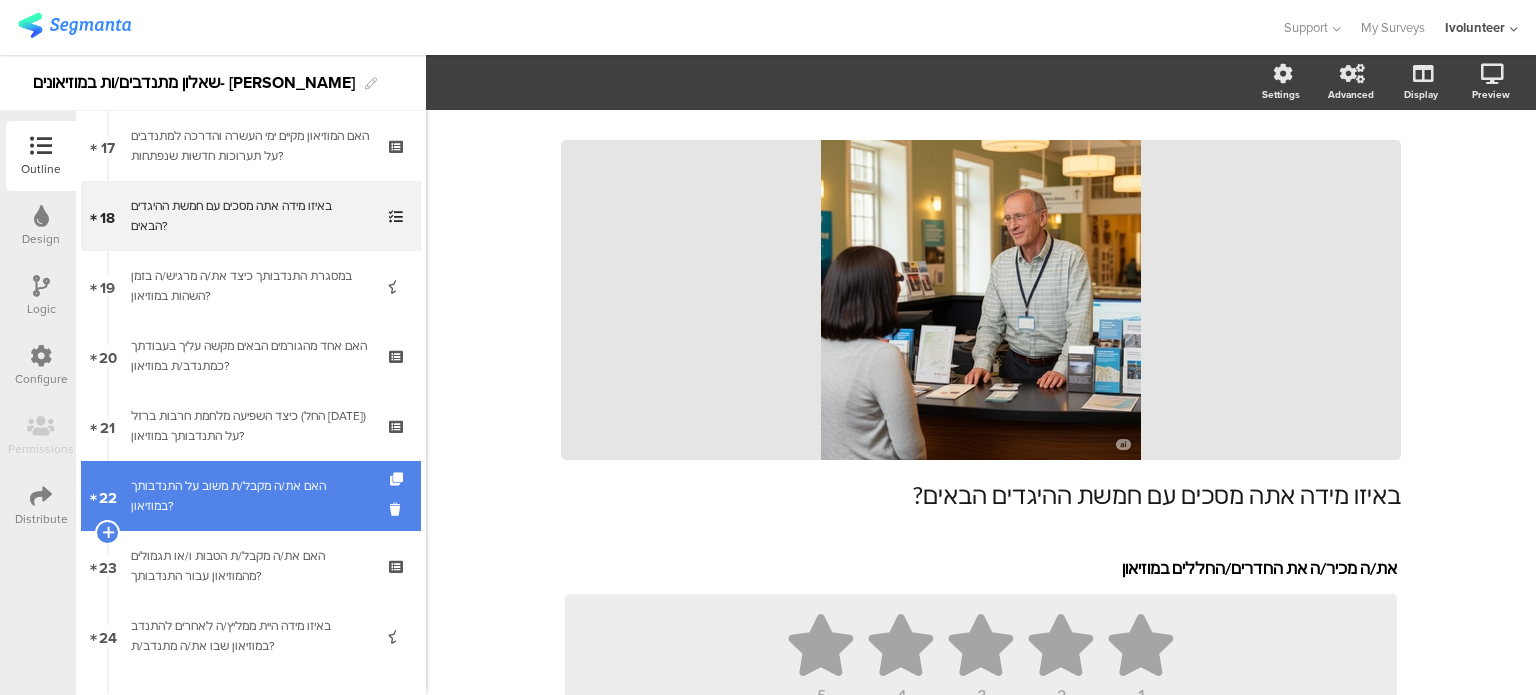 click on "22
האם את/ה מקבל/ת משוב על התנדבותך במוזיאון?" at bounding box center [251, 496] 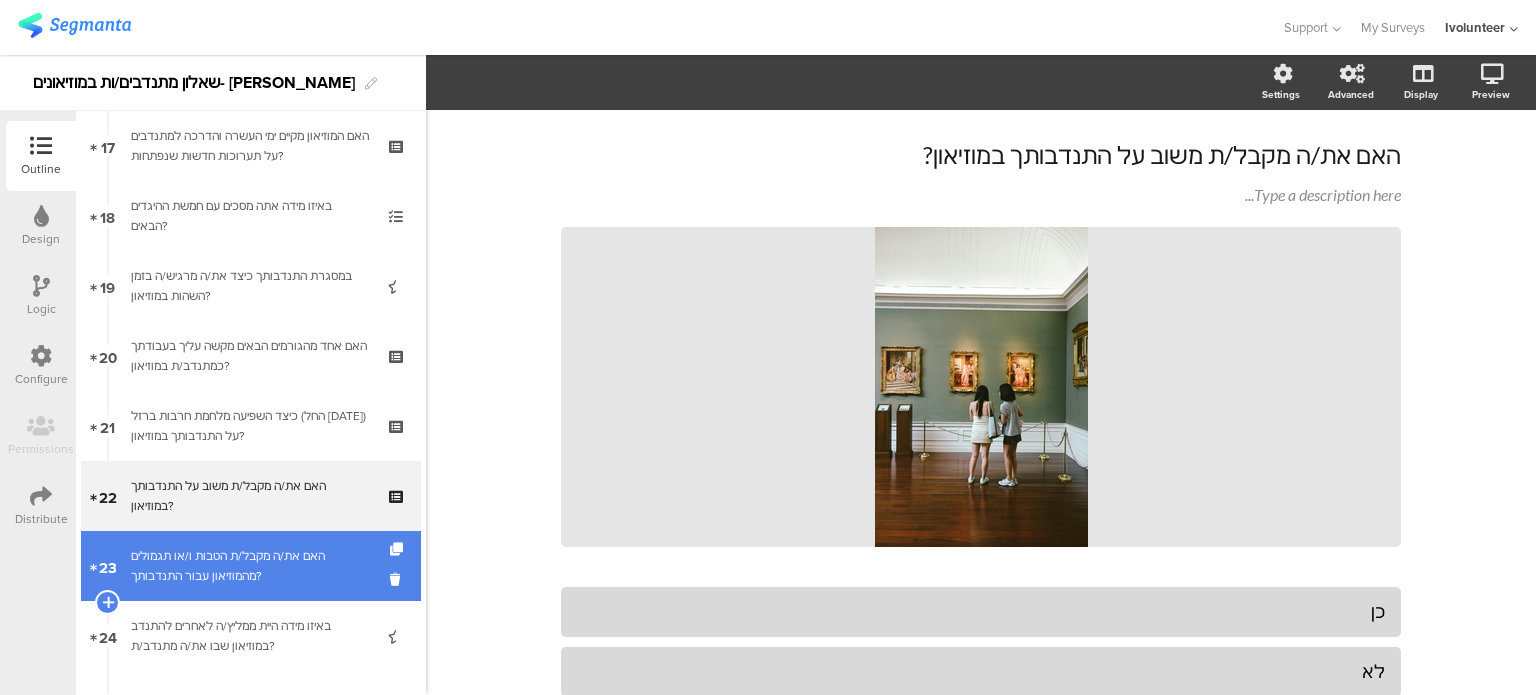 click on "האם את/ה מקבל/ת הטבות ו/או תגמולים מהמוזיאון עבור התנדבותך?" at bounding box center [250, 566] 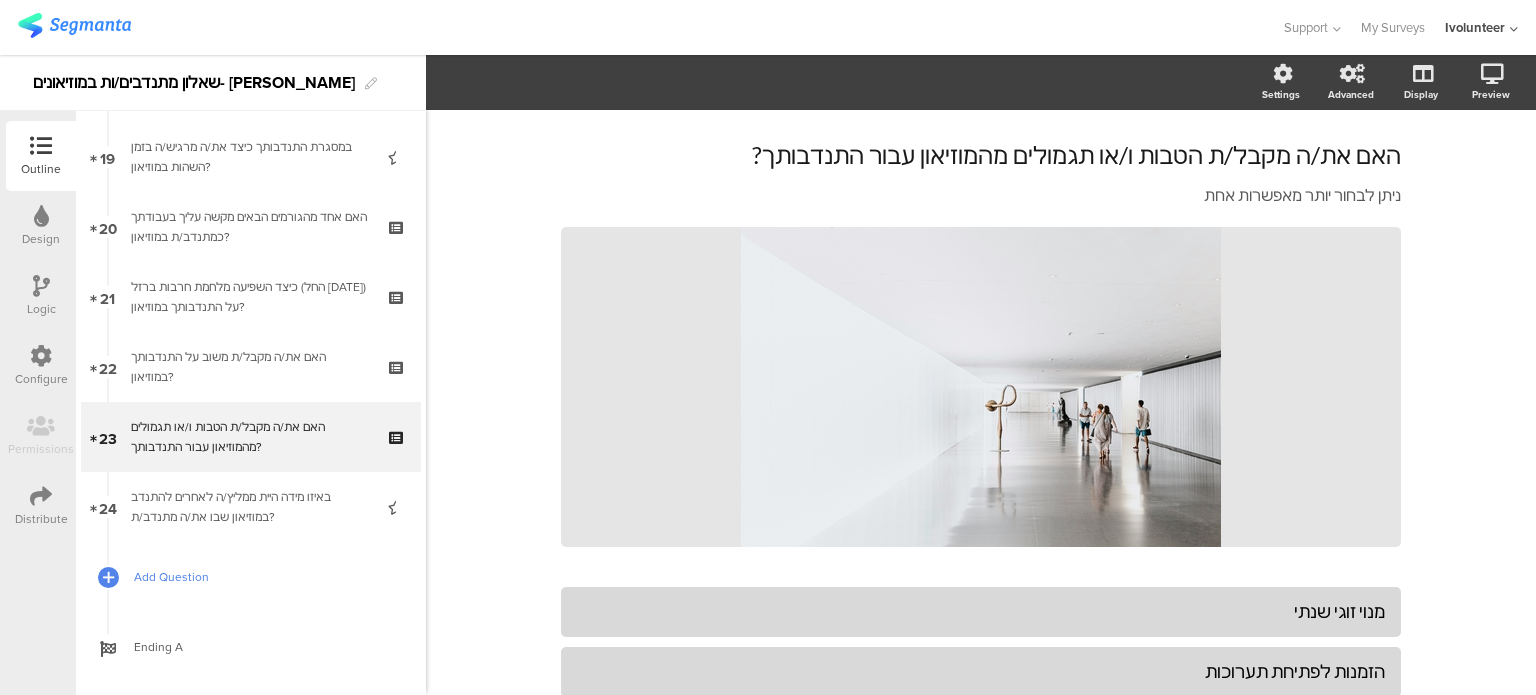 scroll, scrollTop: 1360, scrollLeft: 0, axis: vertical 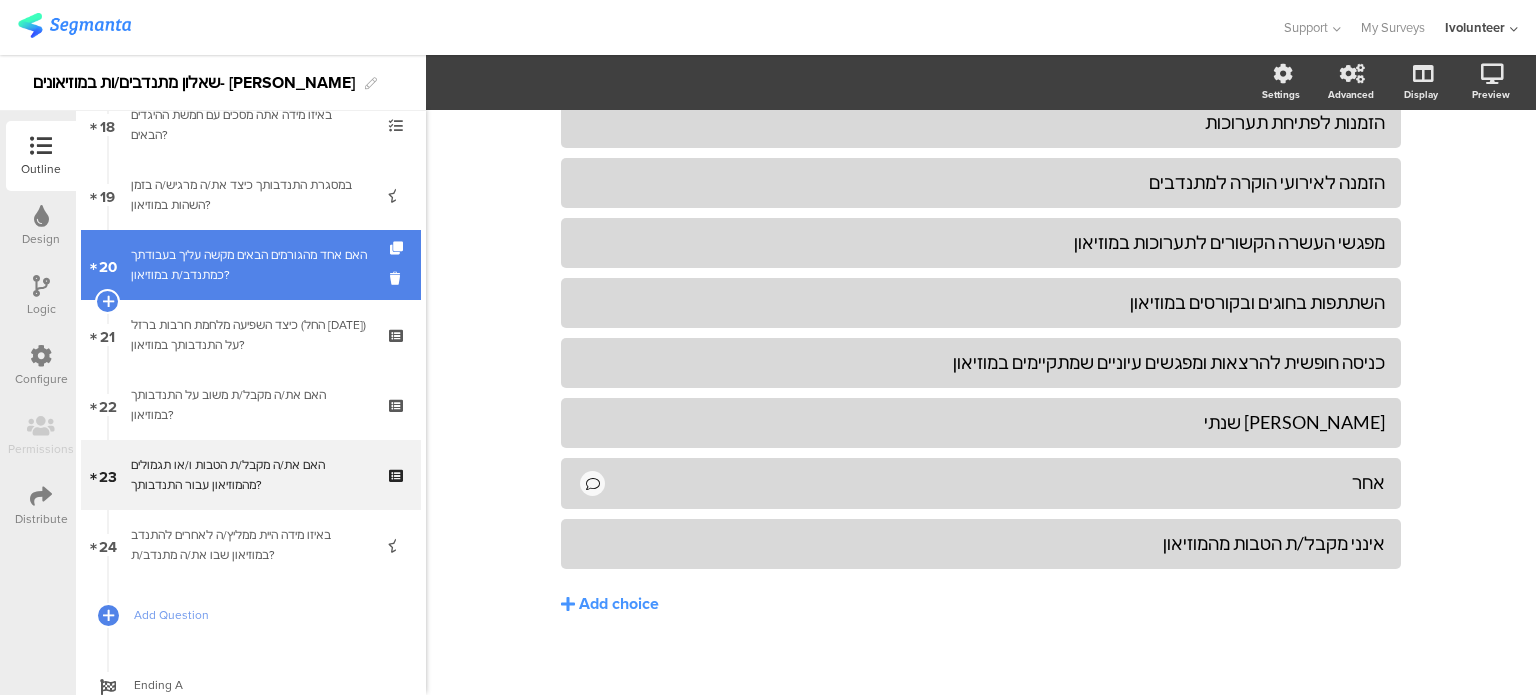 click on "האם אחד מהגורמים הבאים מקשה עליך בעבודתך כמתנדב/ת במוזיאון?" at bounding box center [250, 265] 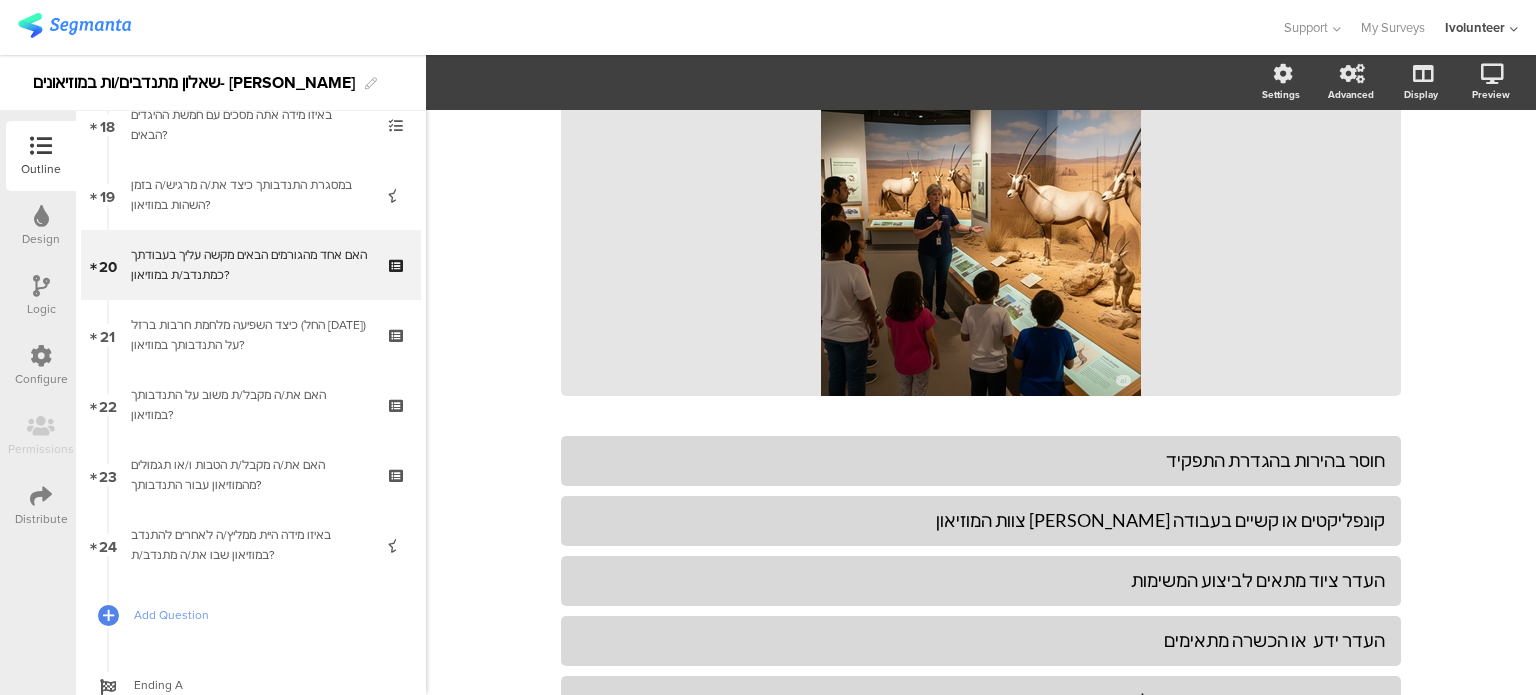 scroll, scrollTop: 149, scrollLeft: 0, axis: vertical 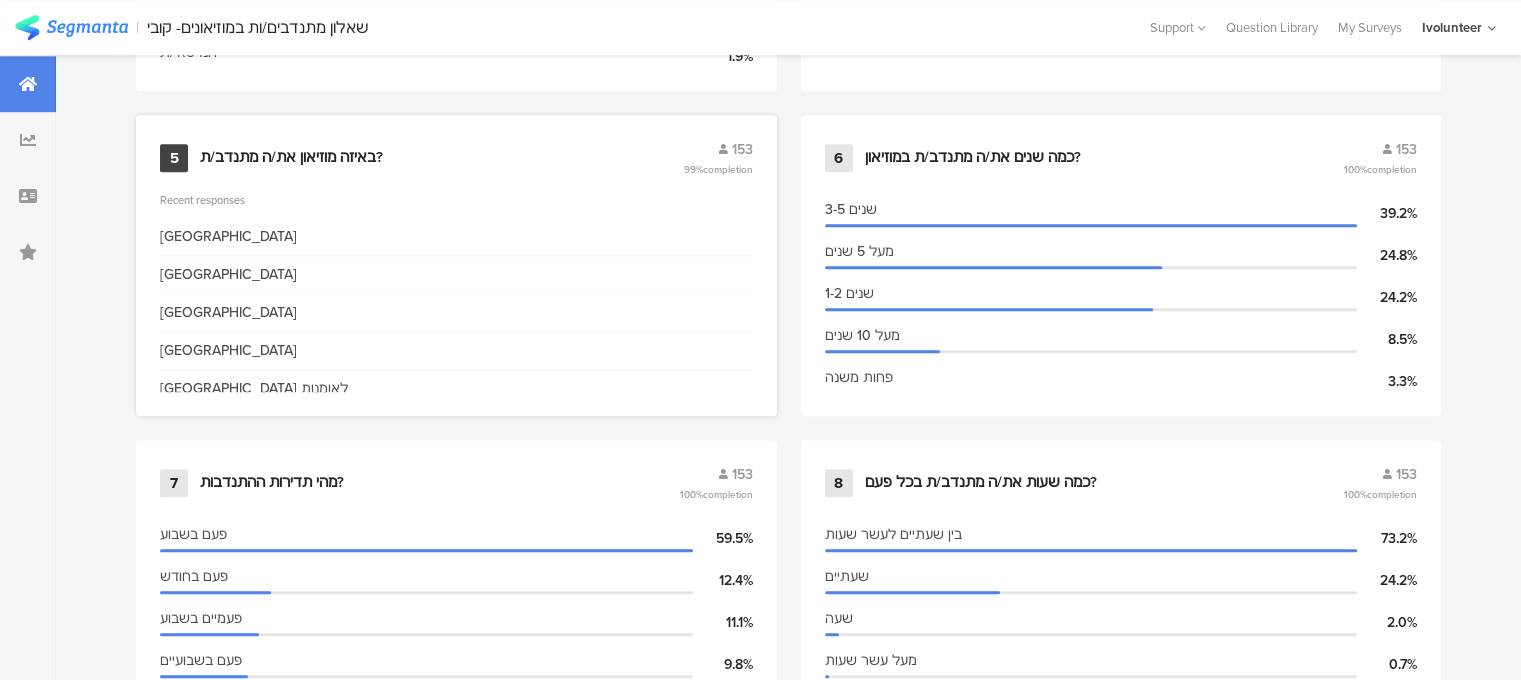 click on "באיזה מוזיאון את/ה מתנדב/ת?" at bounding box center [291, 158] 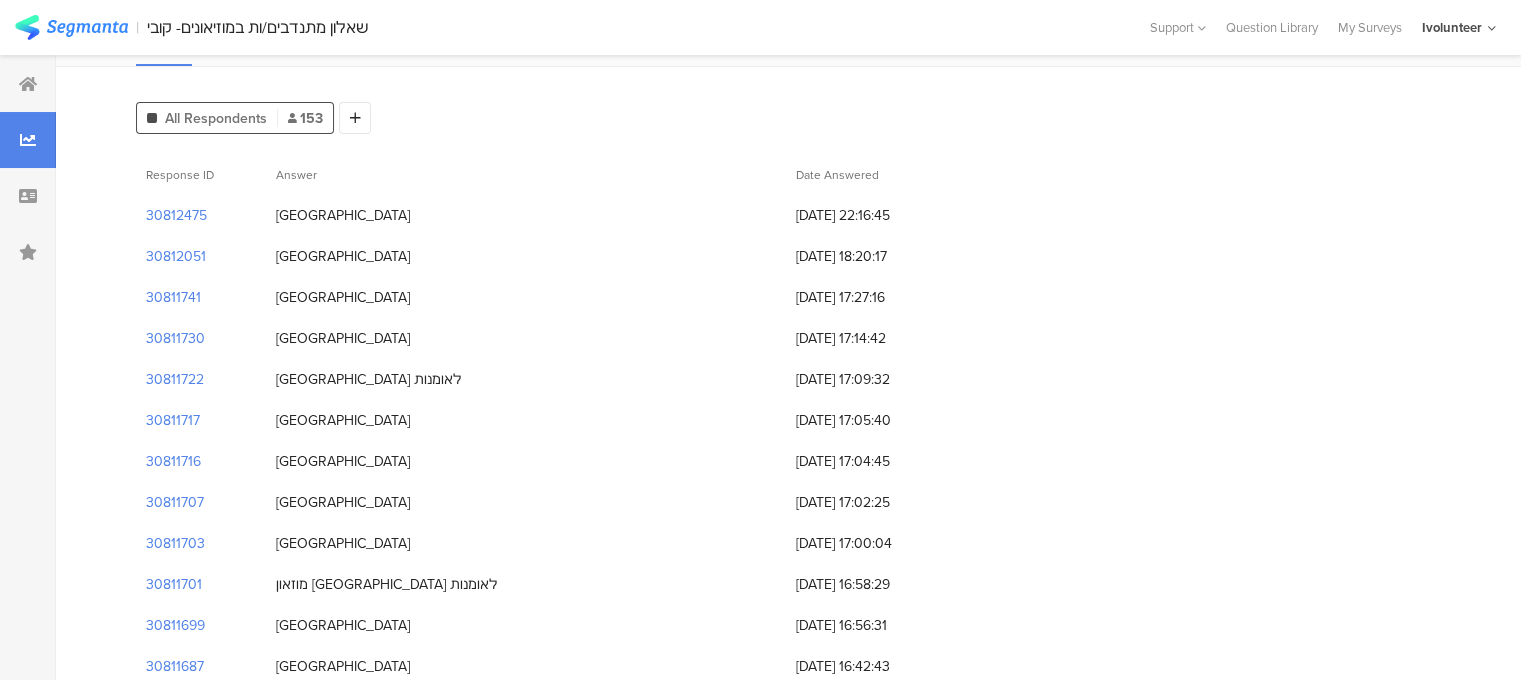 scroll, scrollTop: 0, scrollLeft: 0, axis: both 